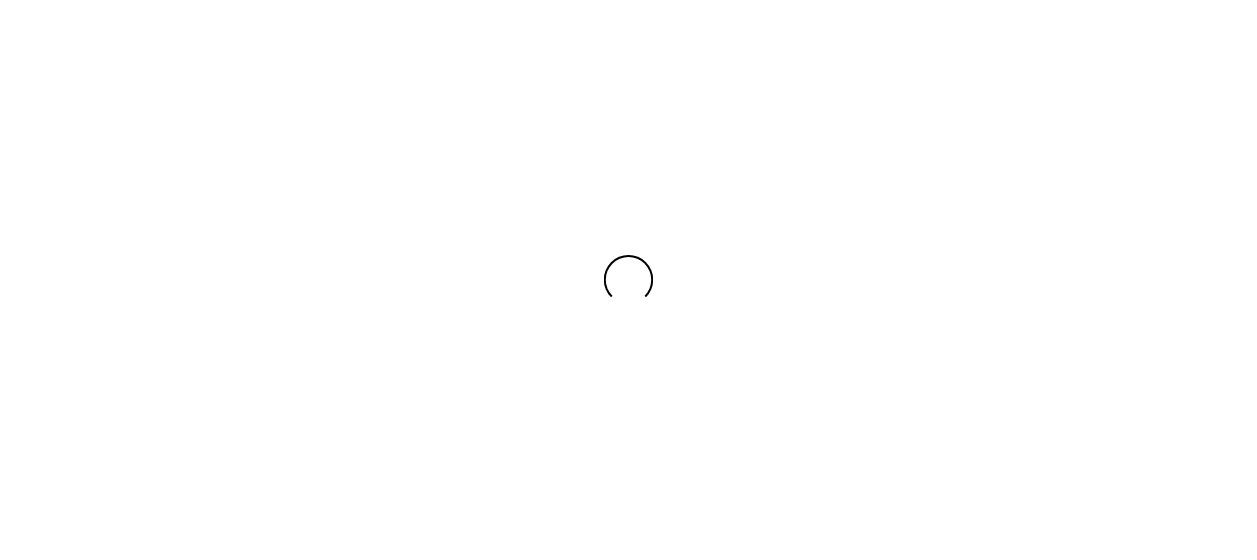 scroll, scrollTop: 0, scrollLeft: 0, axis: both 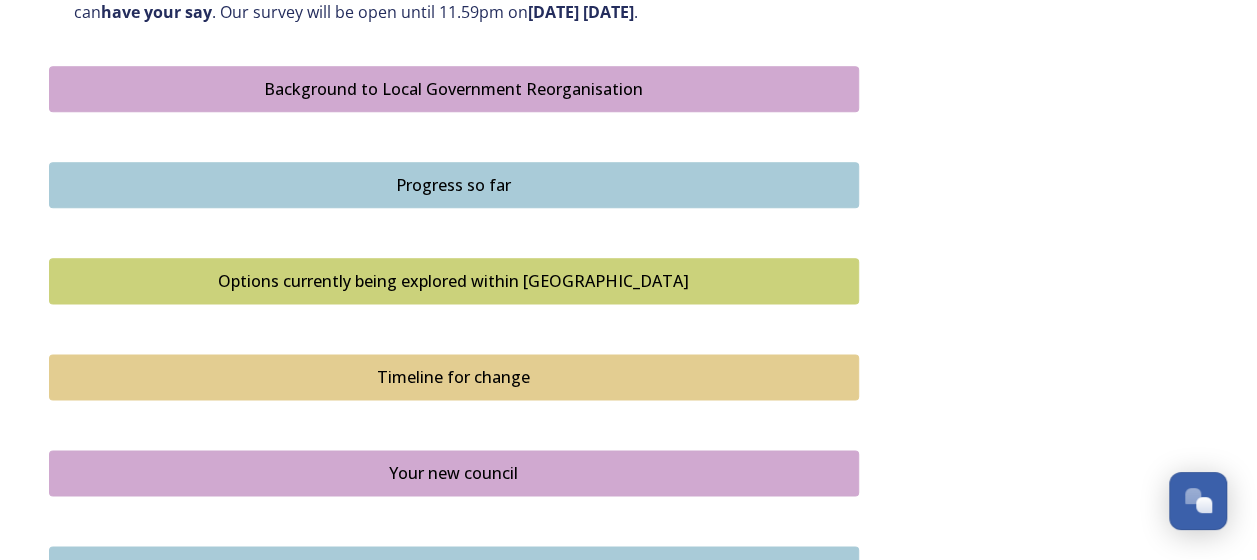 click on "Options currently being explored within West Sussex" at bounding box center [454, 281] 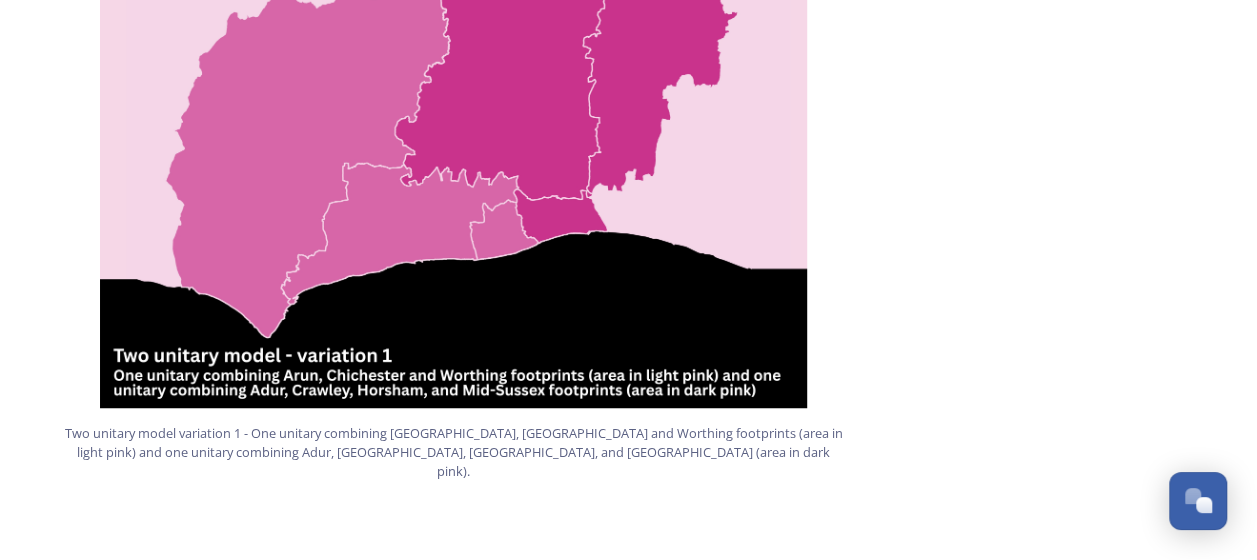 scroll, scrollTop: 1960, scrollLeft: 0, axis: vertical 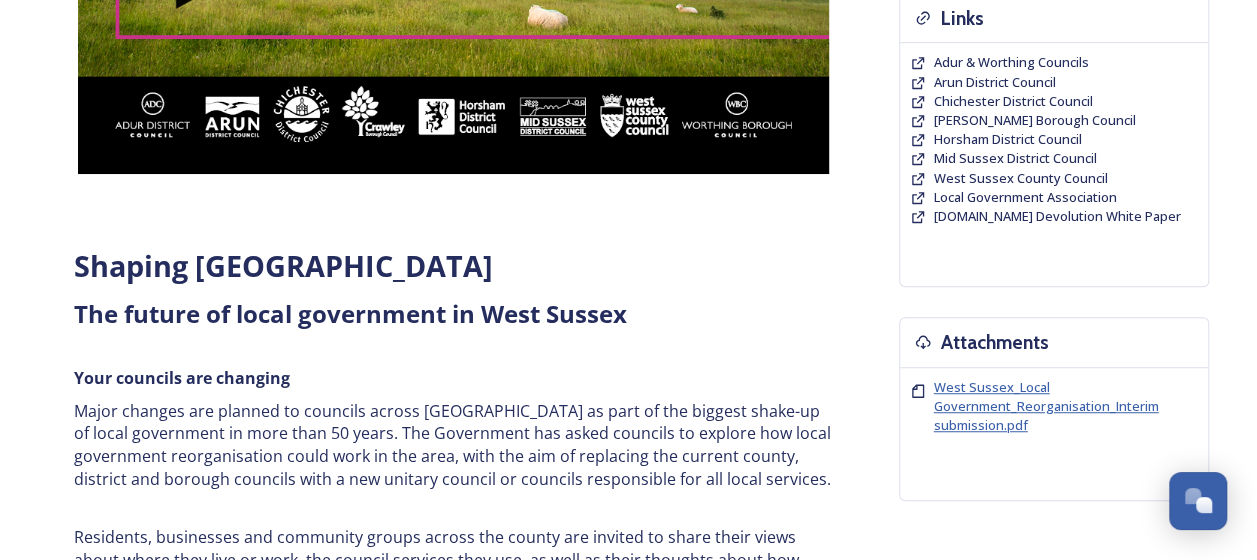 click on "West Sussex_Local Government_Reorganisation_Interim submission.pdf" at bounding box center [1046, 406] 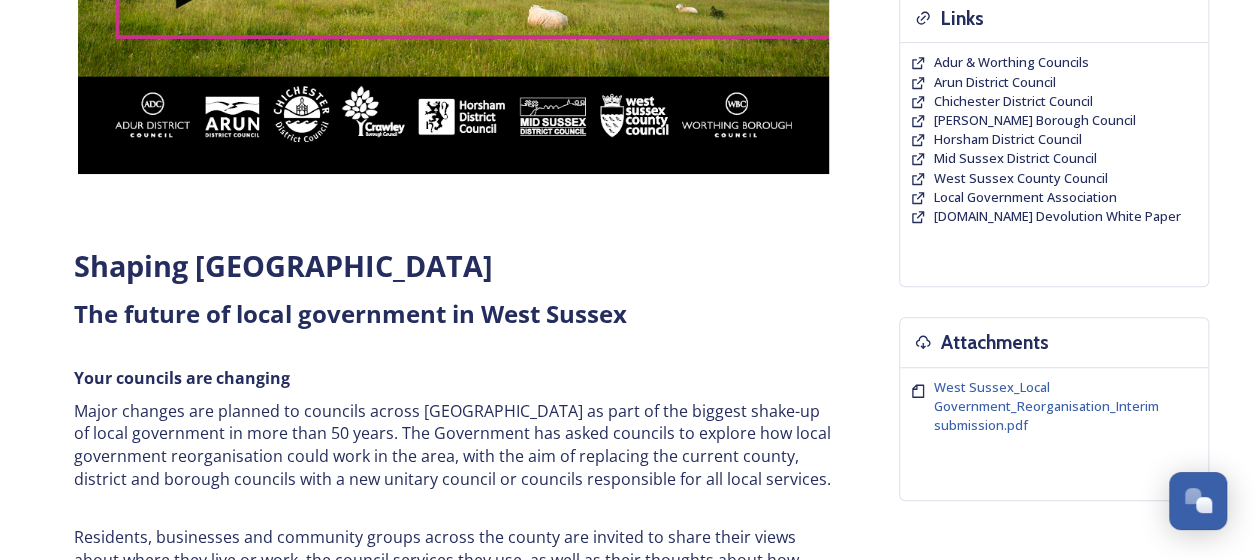 scroll, scrollTop: 980, scrollLeft: 0, axis: vertical 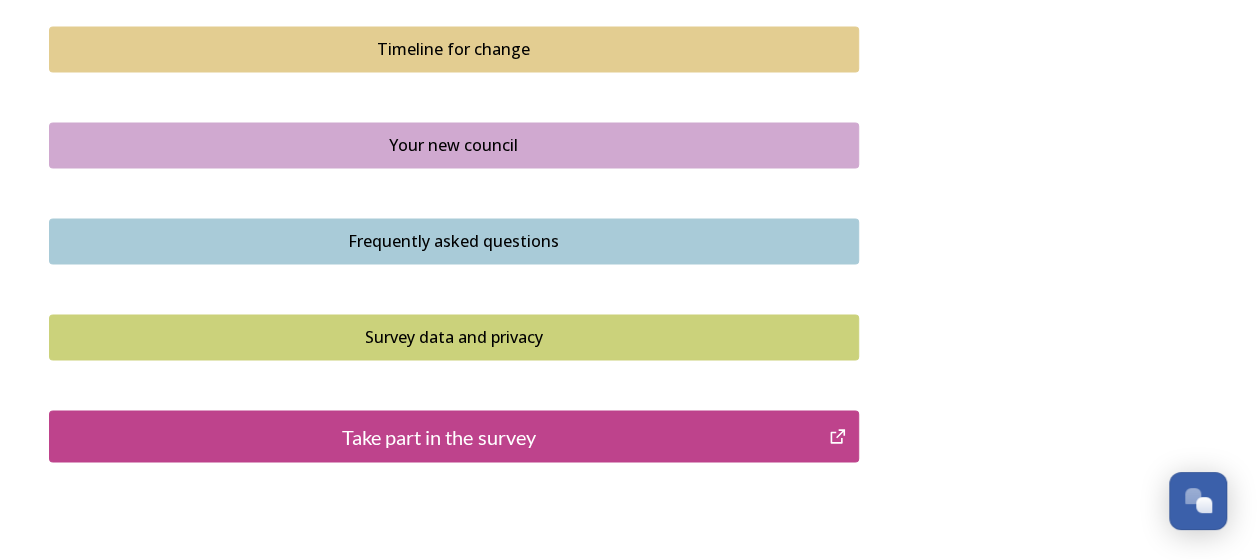click on "Take part in the survey" at bounding box center (454, 436) 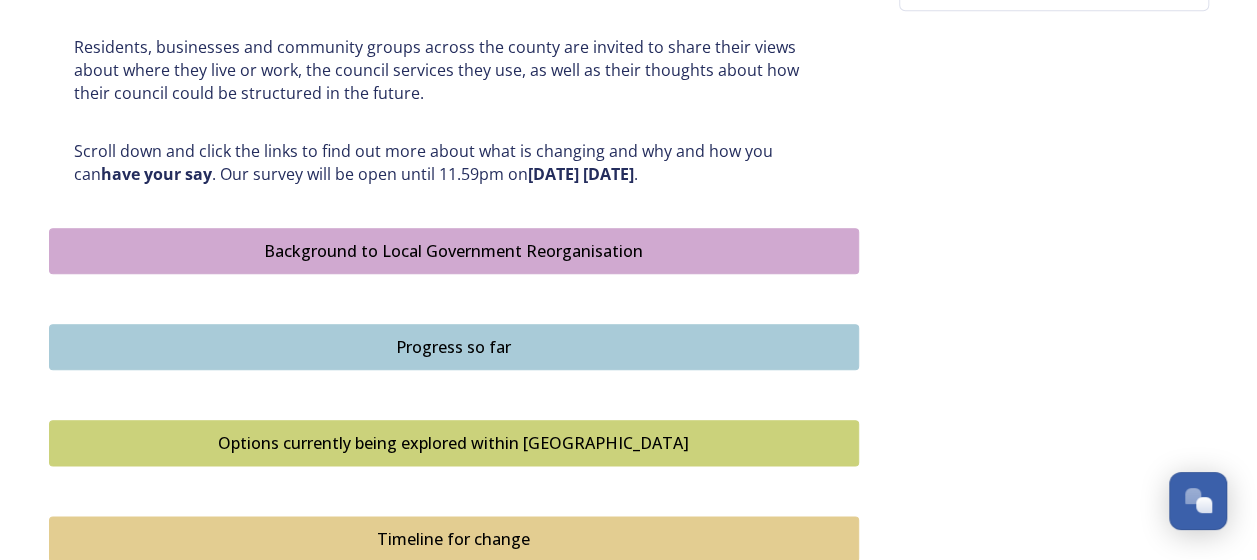 scroll, scrollTop: 0, scrollLeft: 0, axis: both 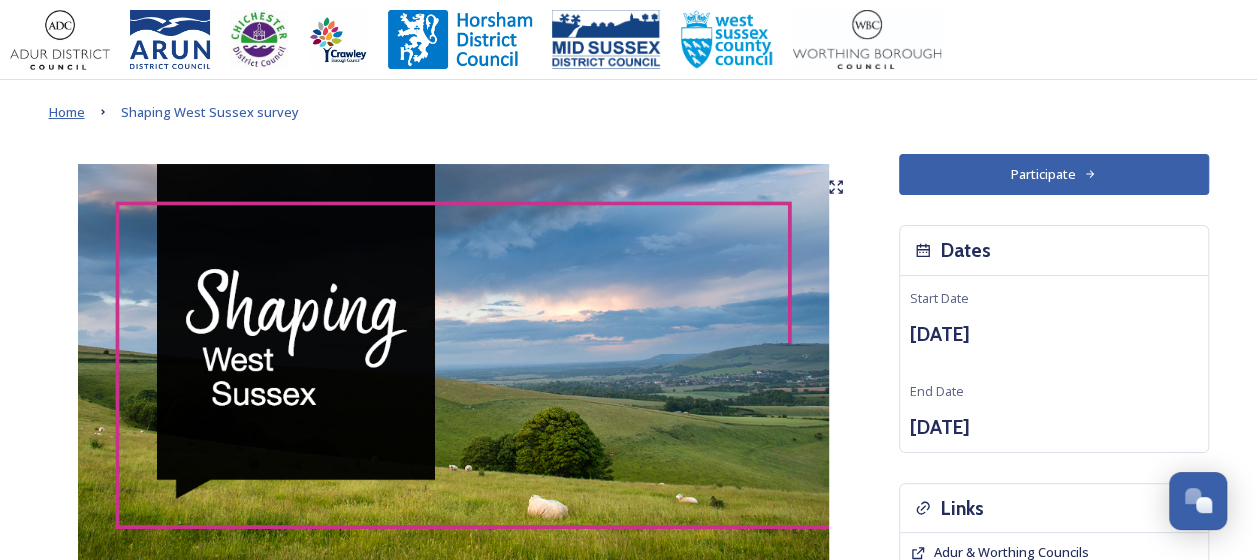 type 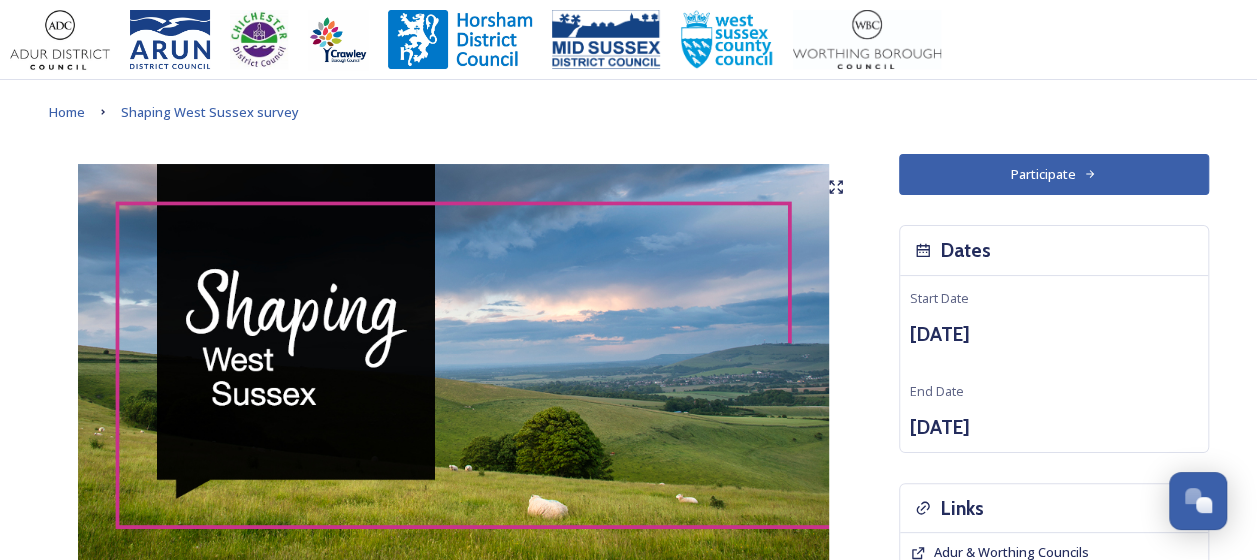 scroll, scrollTop: 490, scrollLeft: 0, axis: vertical 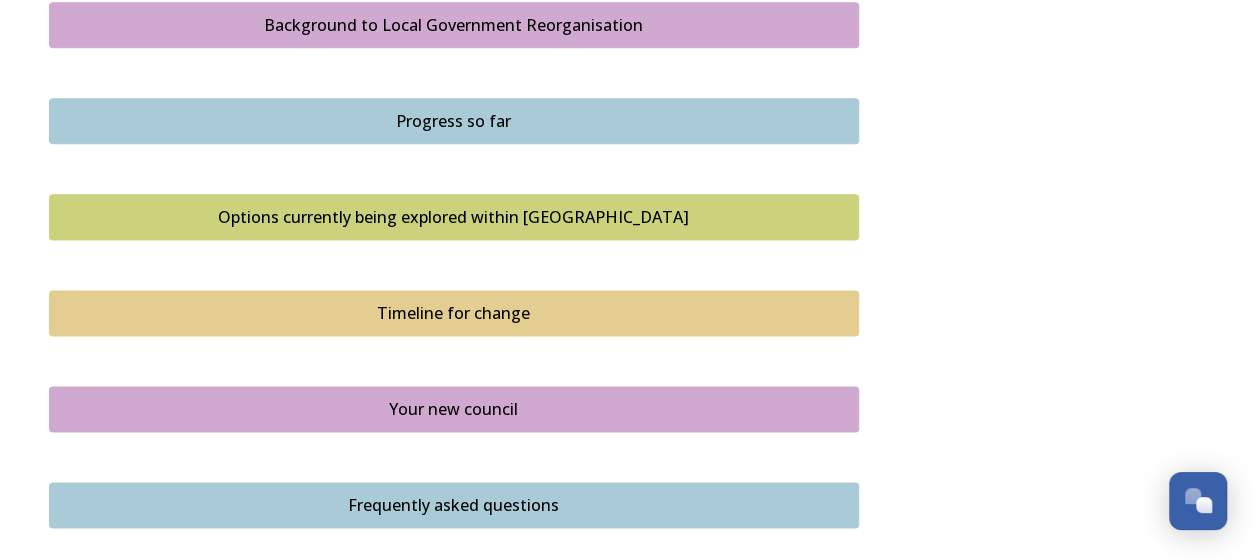 click on "Your new council" at bounding box center [454, 409] 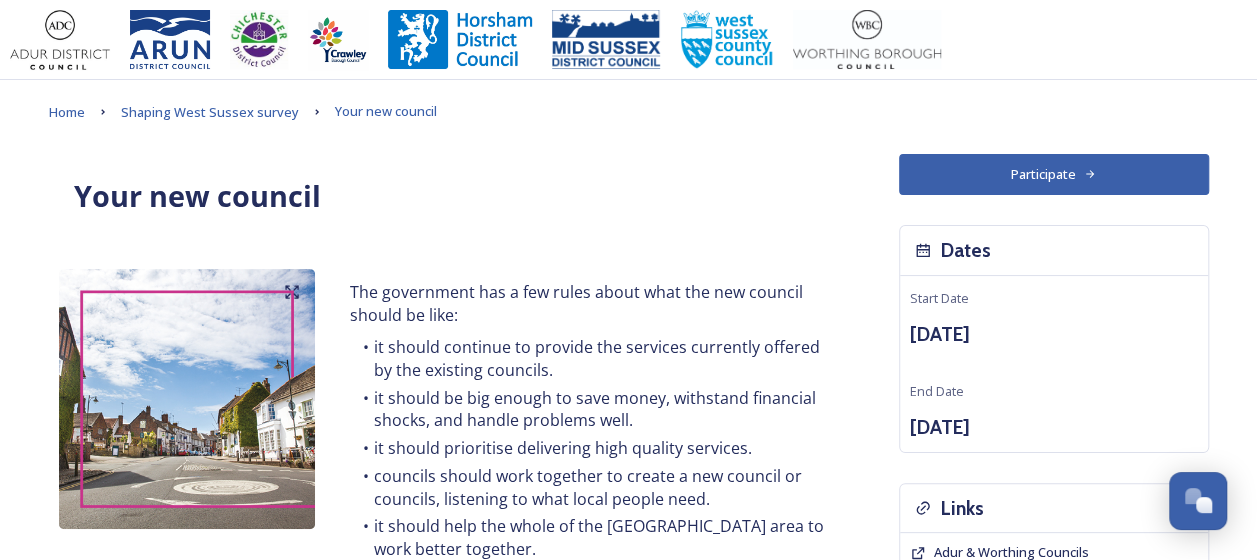 scroll, scrollTop: 490, scrollLeft: 0, axis: vertical 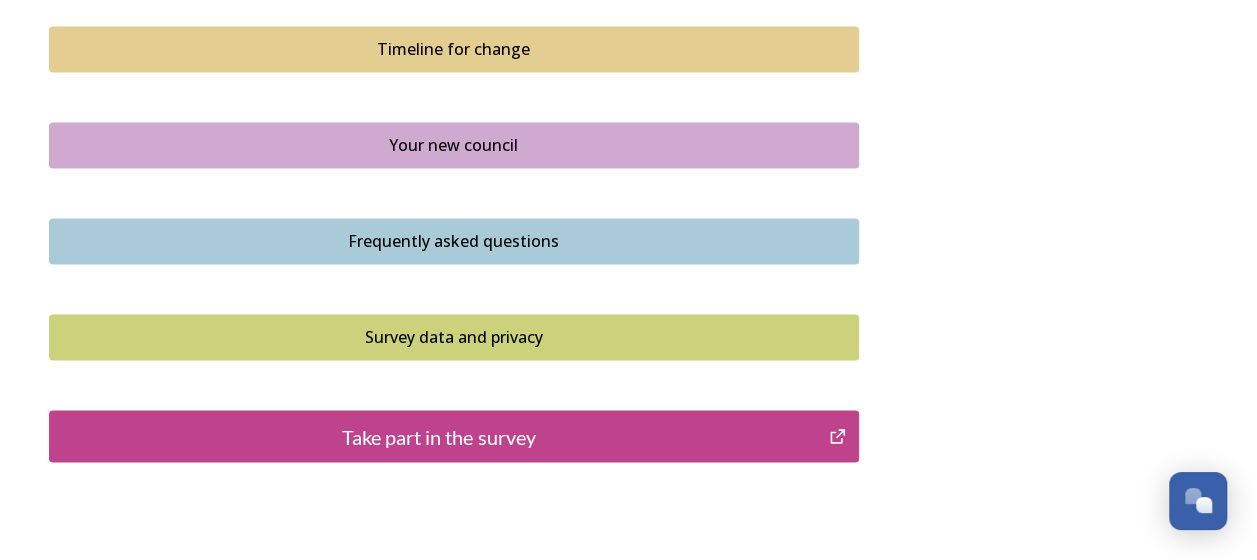 click on "Survey data and privacy" at bounding box center (454, 337) 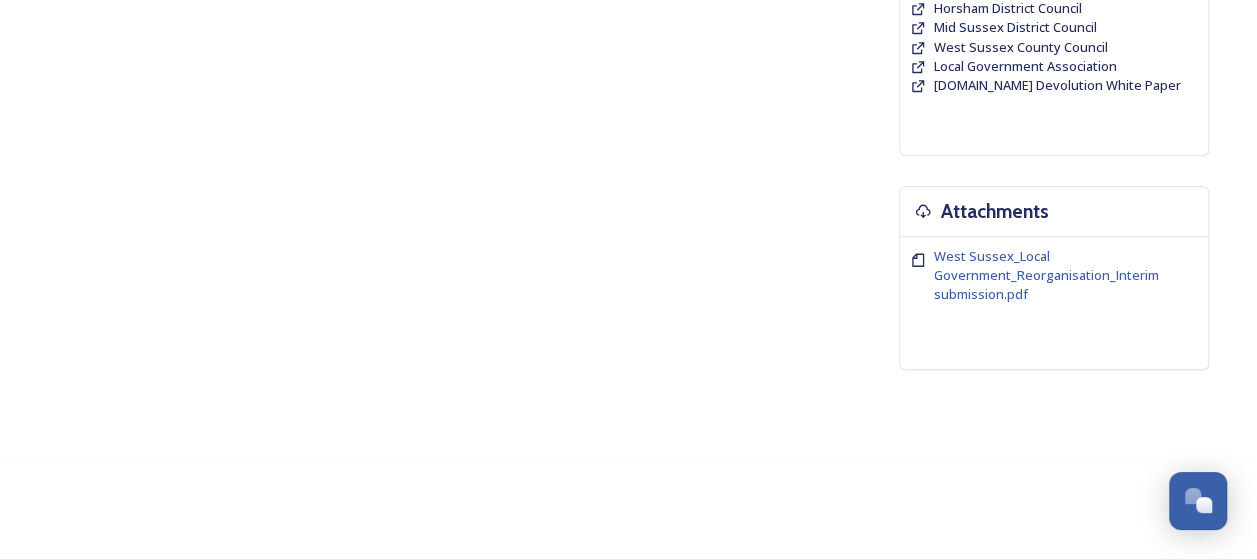 scroll, scrollTop: 0, scrollLeft: 0, axis: both 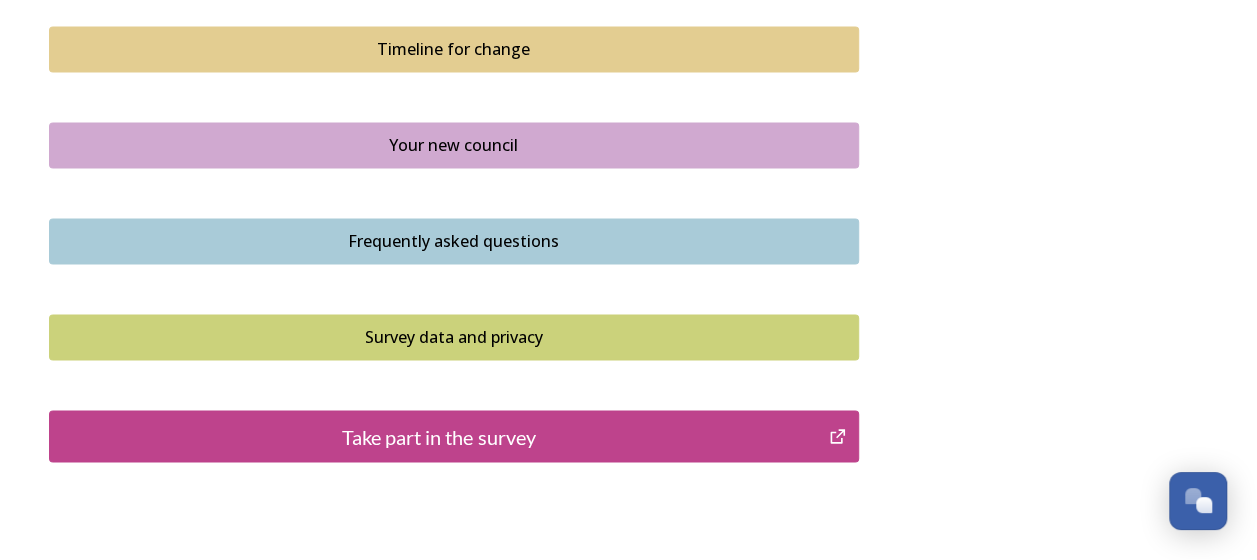 click on "Frequently asked questions" at bounding box center [454, 241] 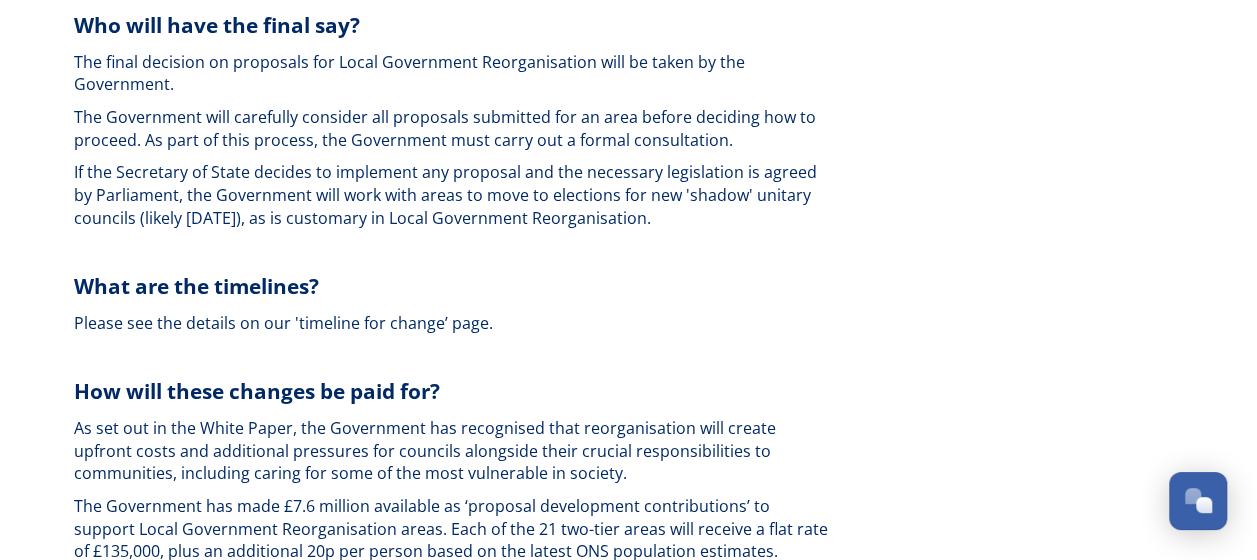 scroll, scrollTop: 582, scrollLeft: 0, axis: vertical 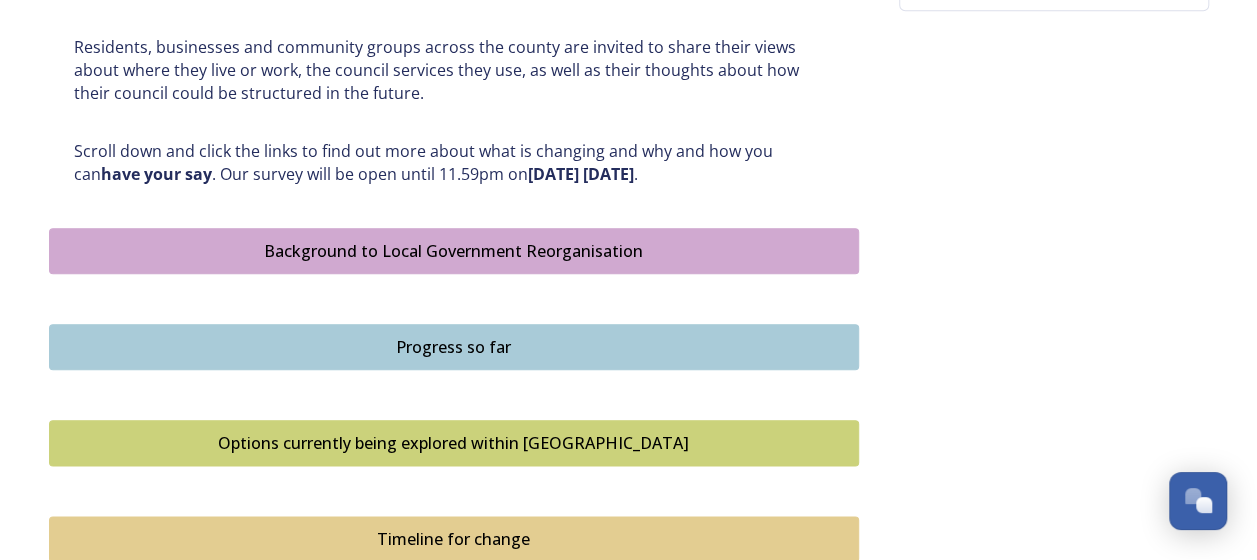 click on "Options currently being explored within West Sussex" at bounding box center (454, 443) 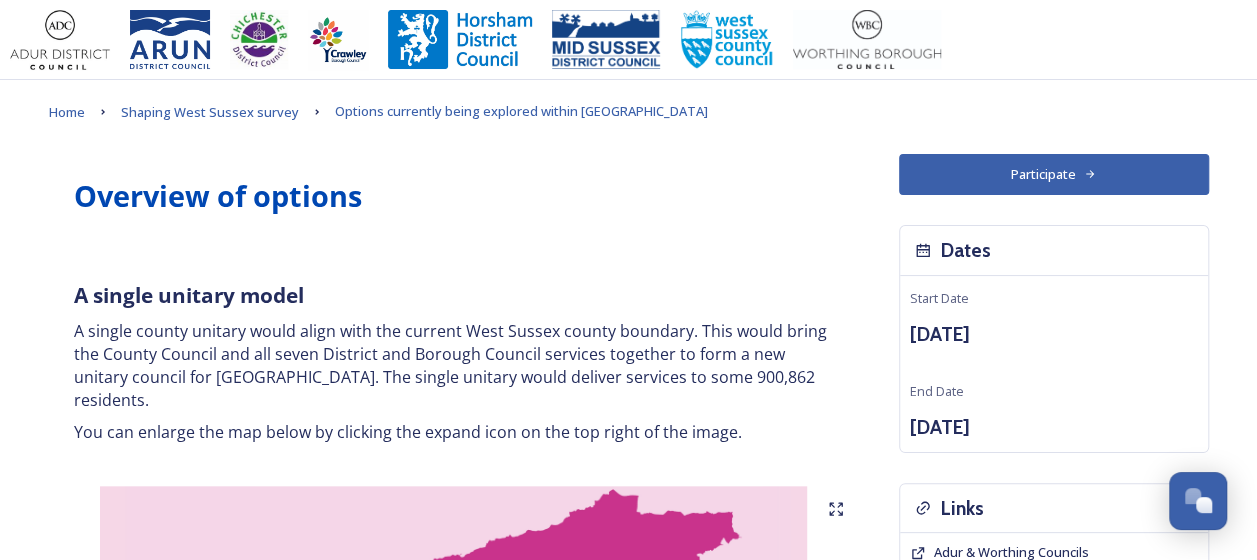 scroll, scrollTop: 490, scrollLeft: 0, axis: vertical 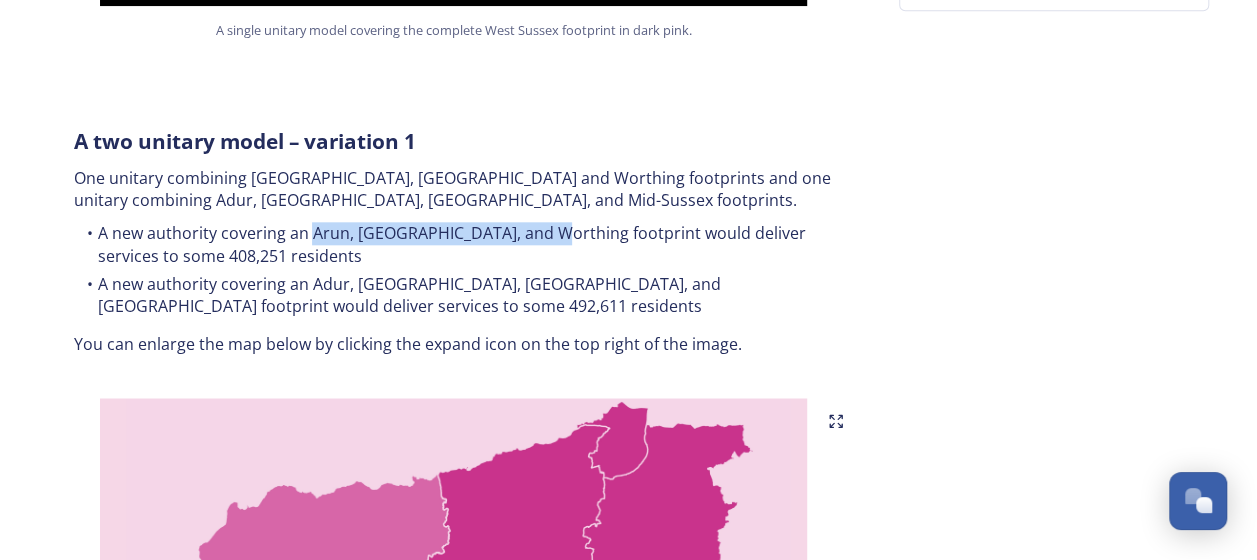 drag, startPoint x: 314, startPoint y: 207, endPoint x: 544, endPoint y: 213, distance: 230.07825 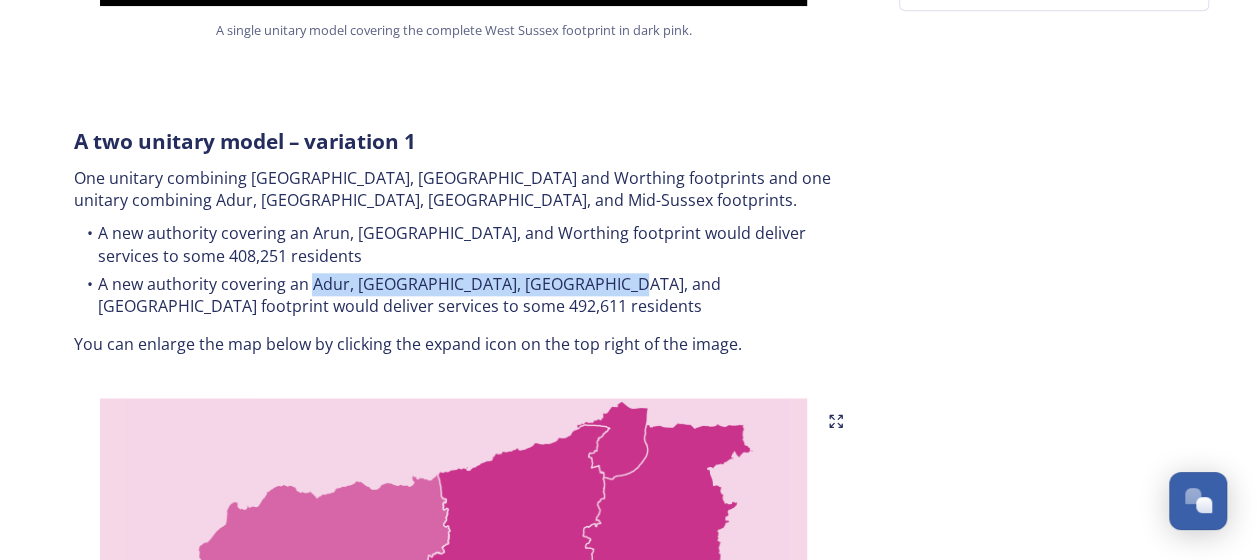 drag, startPoint x: 312, startPoint y: 258, endPoint x: 612, endPoint y: 250, distance: 300.10666 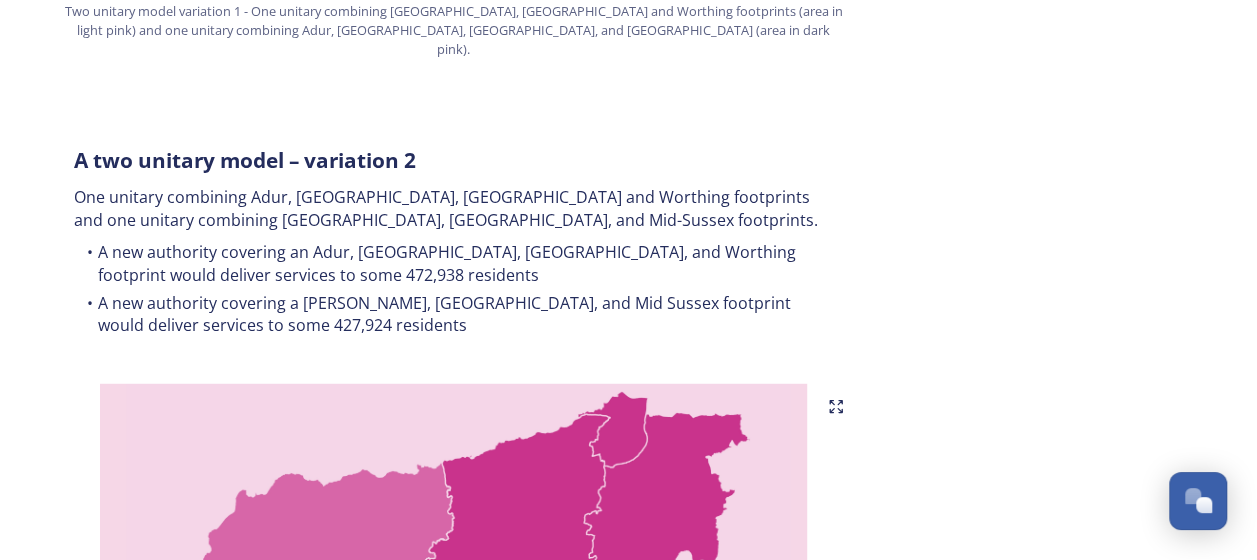 scroll, scrollTop: 1879, scrollLeft: 0, axis: vertical 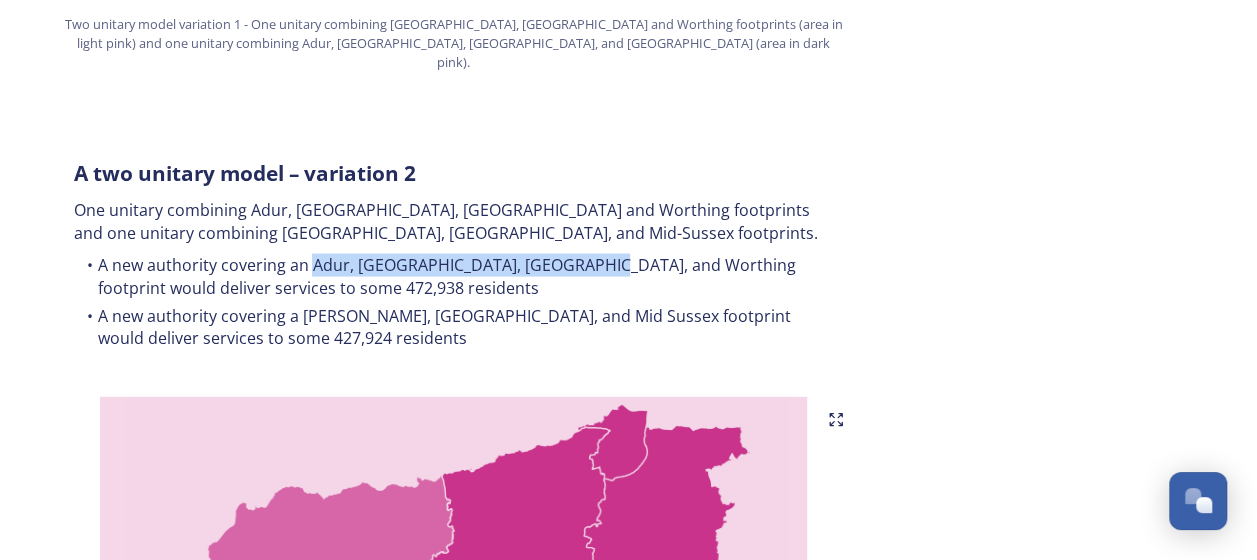 drag, startPoint x: 308, startPoint y: 222, endPoint x: 588, endPoint y: 217, distance: 280.04465 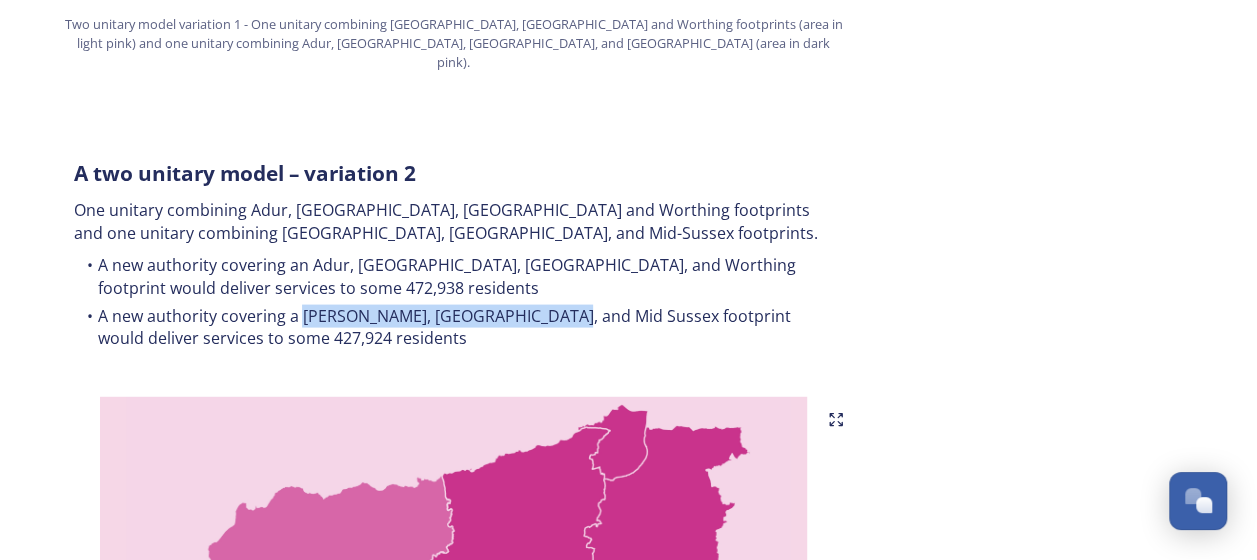 drag, startPoint x: 304, startPoint y: 268, endPoint x: 560, endPoint y: 273, distance: 256.04883 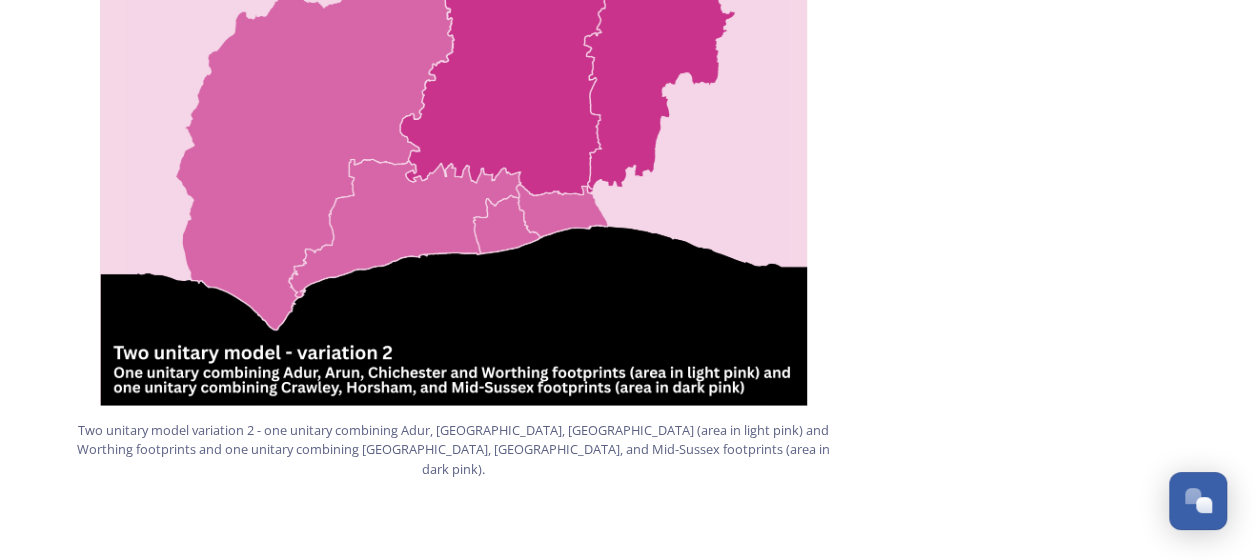 scroll, scrollTop: 2859, scrollLeft: 0, axis: vertical 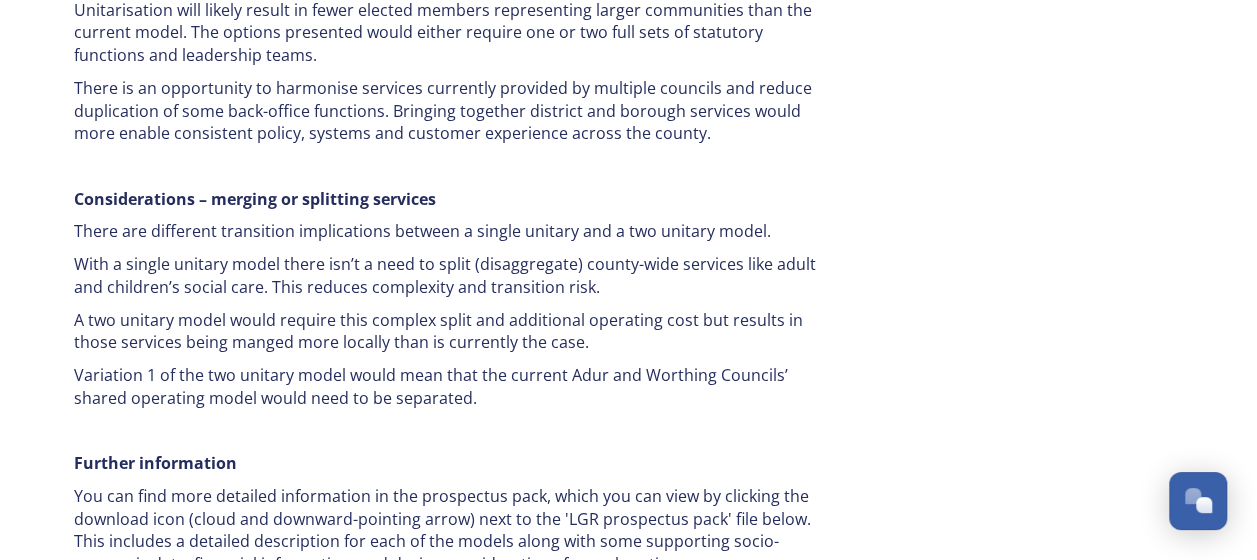 click on "LGR prospectus pack - 16 July.pdf" at bounding box center [226, 643] 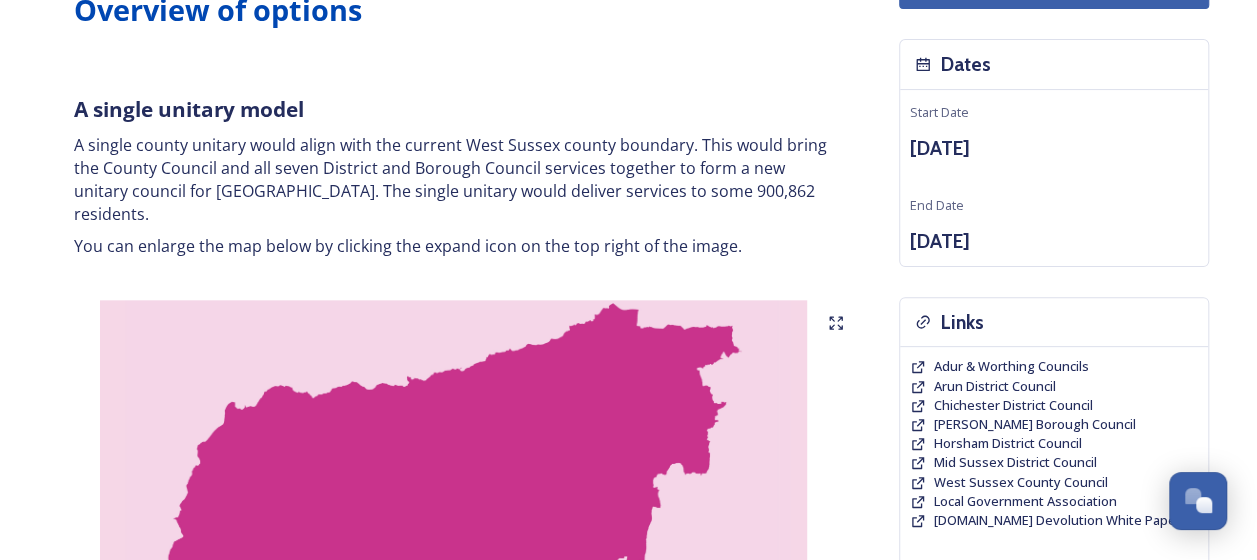 scroll, scrollTop: 0, scrollLeft: 0, axis: both 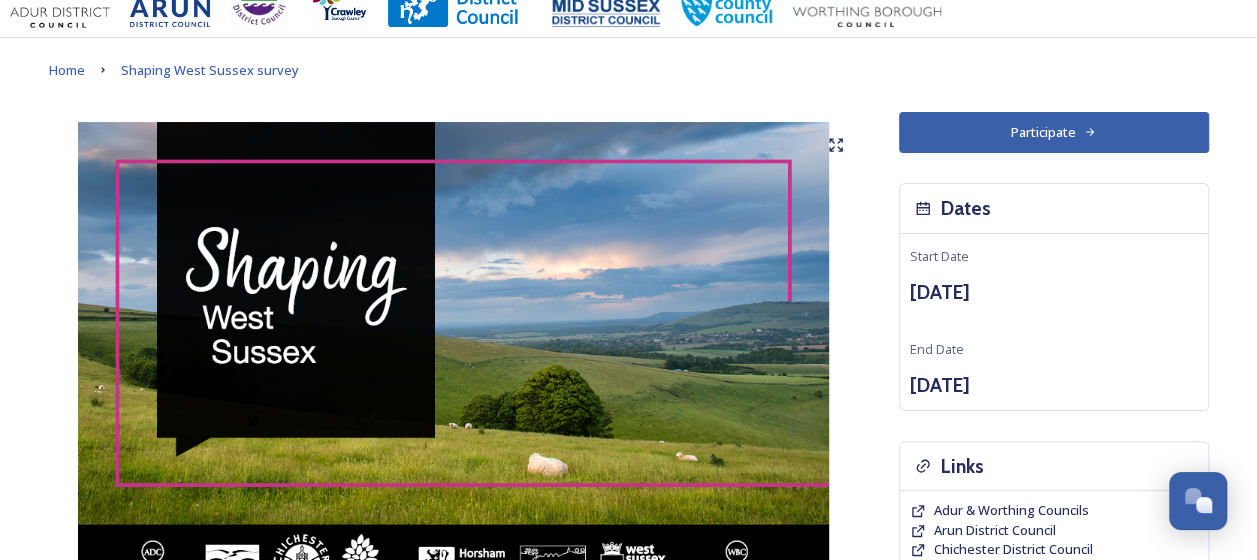 click on "Participate" at bounding box center (1054, 132) 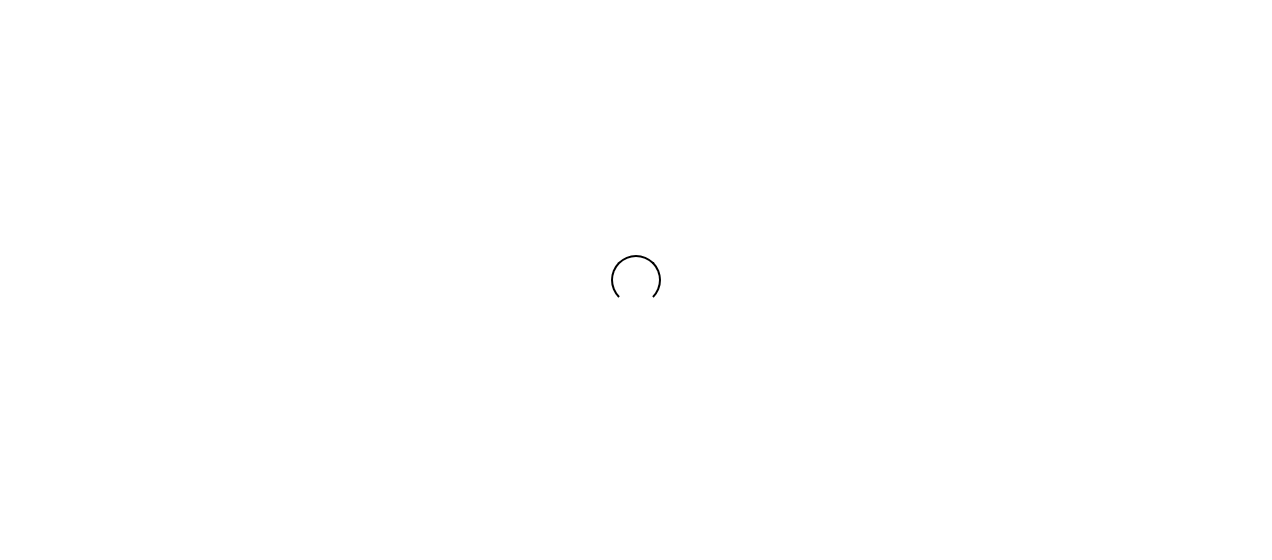 scroll, scrollTop: 0, scrollLeft: 0, axis: both 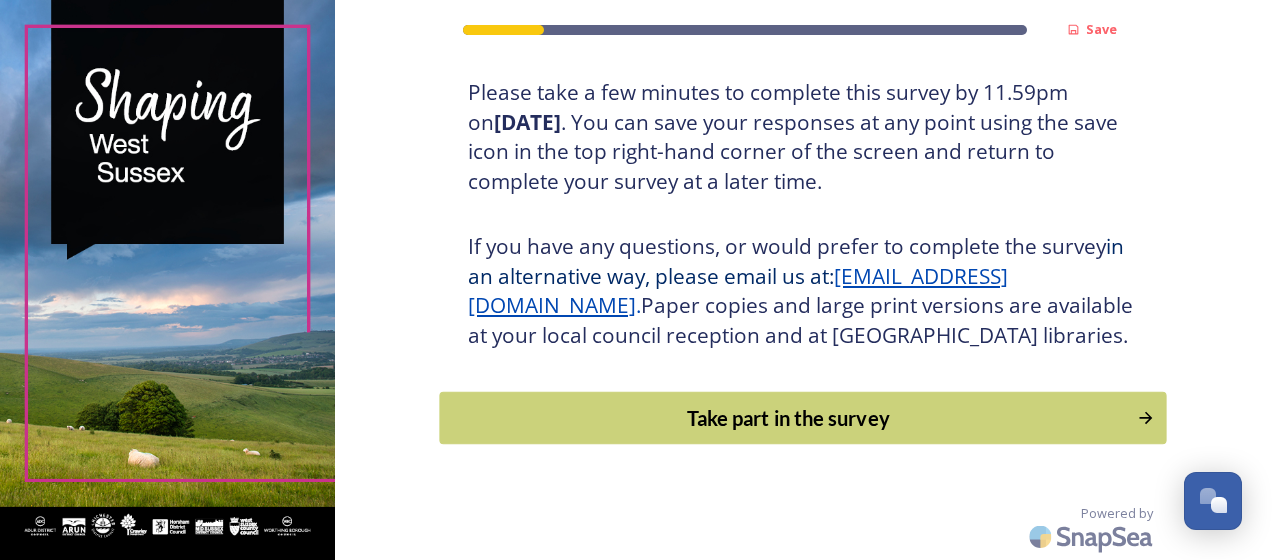 click on "Take part in the survey" at bounding box center (789, 418) 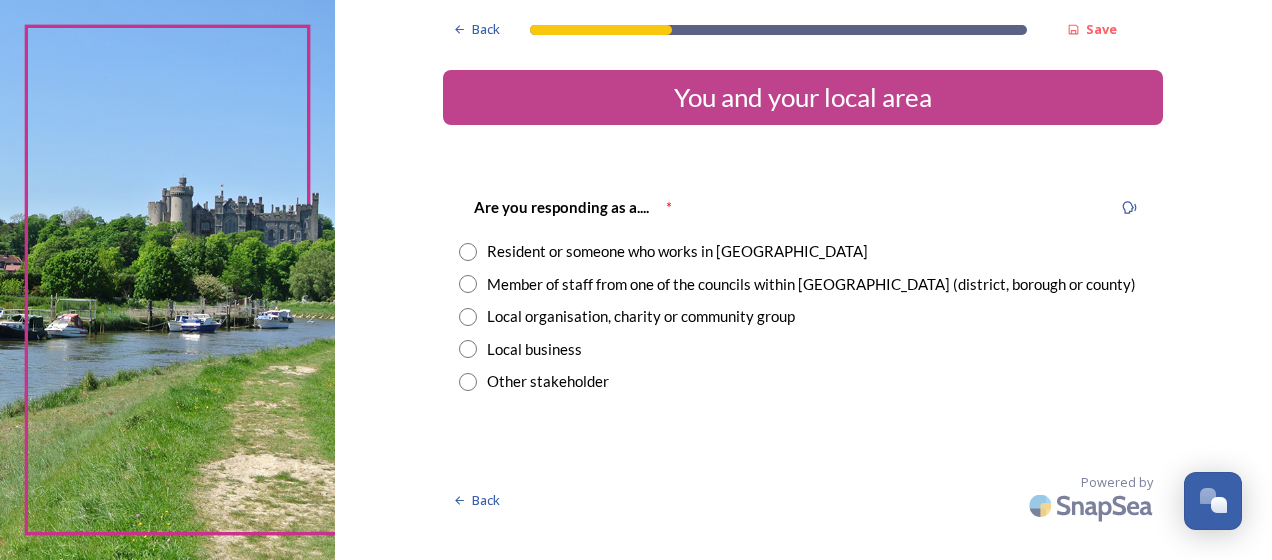 click on "Other stakeholder" at bounding box center [548, 381] 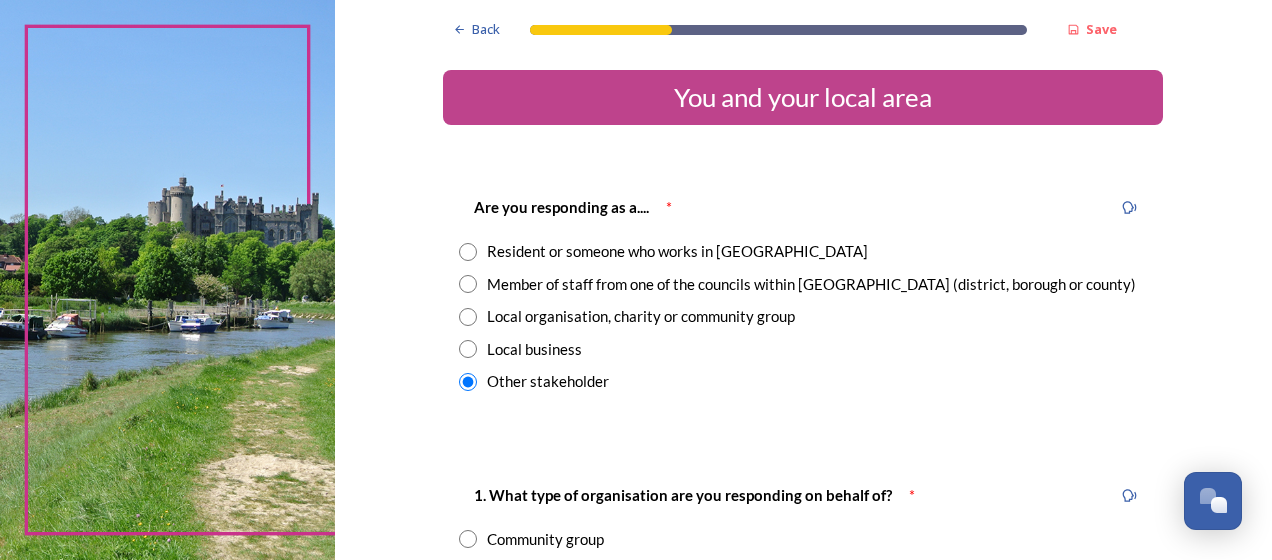 click at bounding box center [468, 317] 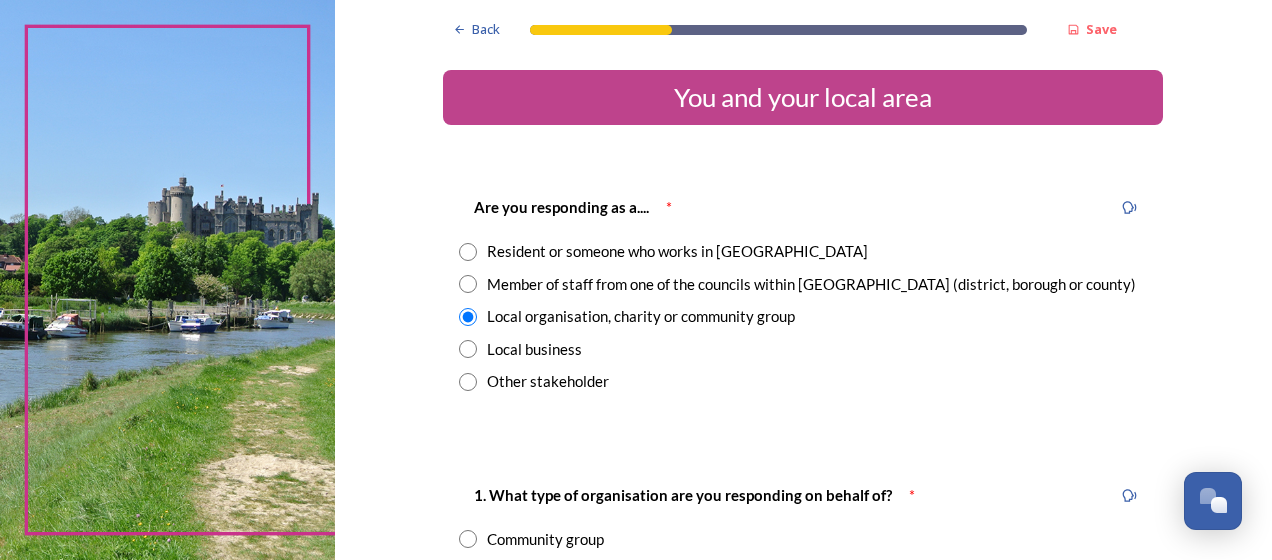 scroll, scrollTop: 490, scrollLeft: 0, axis: vertical 